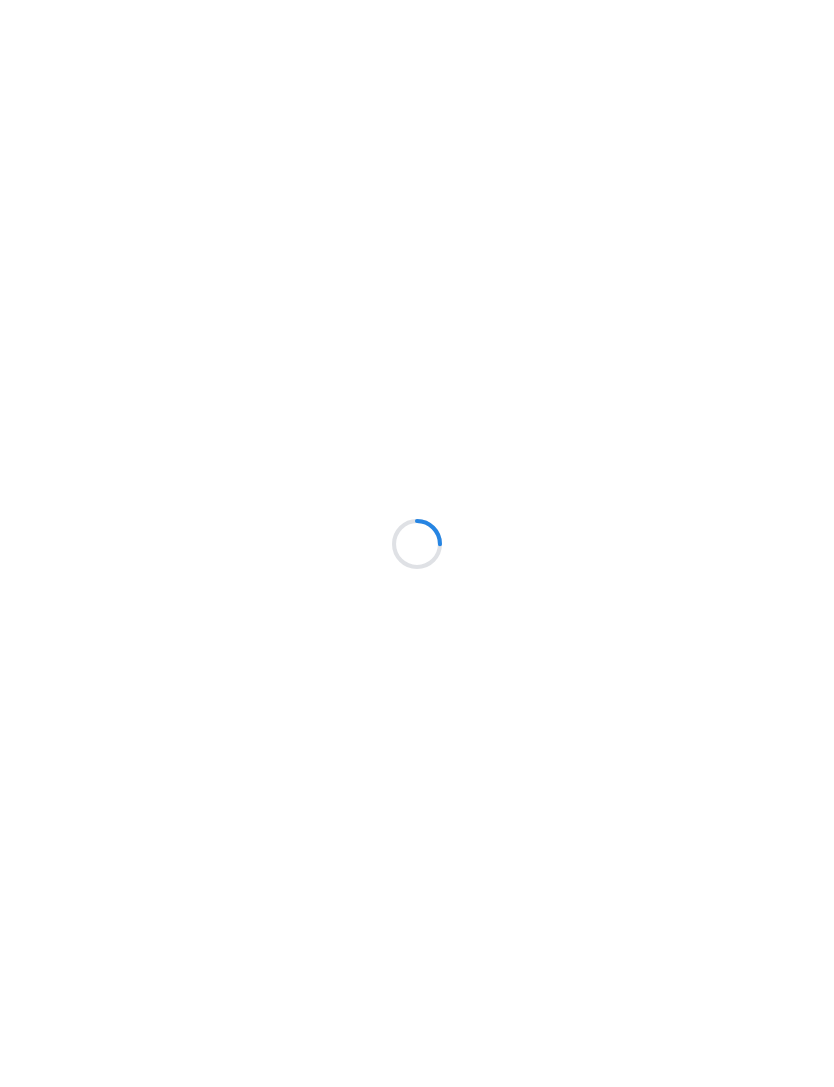 scroll, scrollTop: 0, scrollLeft: 0, axis: both 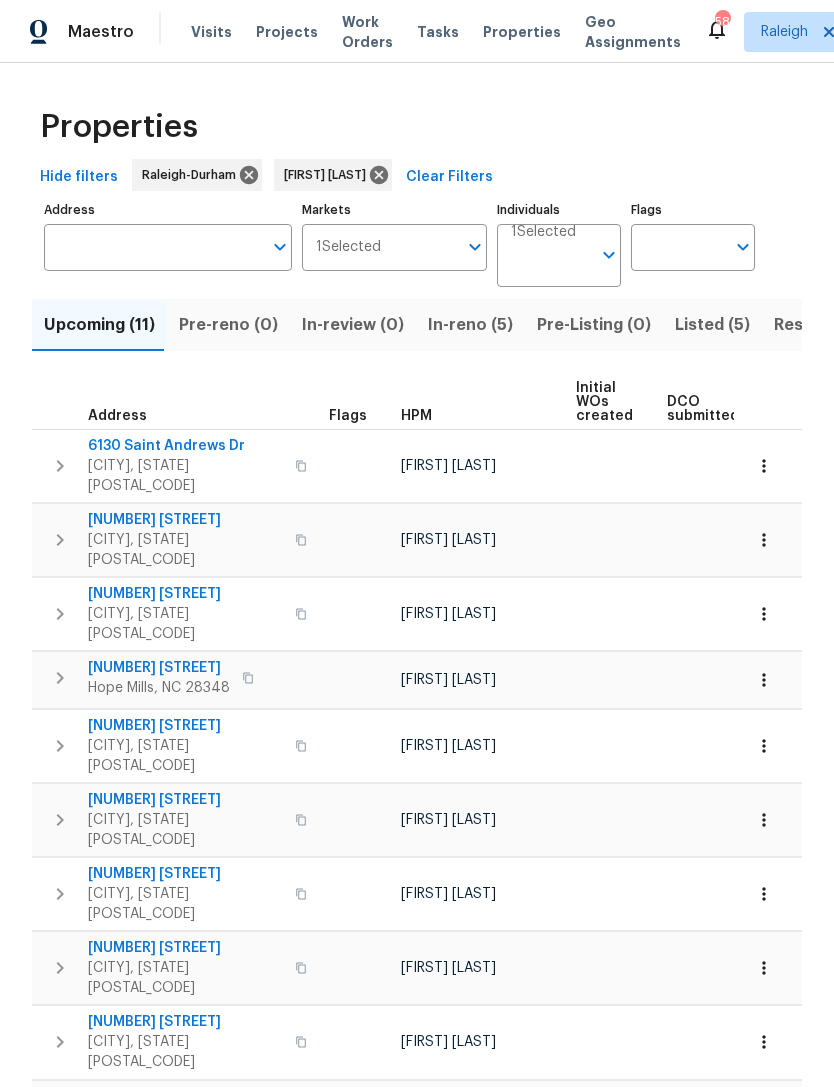 click on "Maestro Visits Projects Work Orders Tasks Properties Geo Assignments 58 Raleigh Preston Sexton" at bounding box center (417, 31) 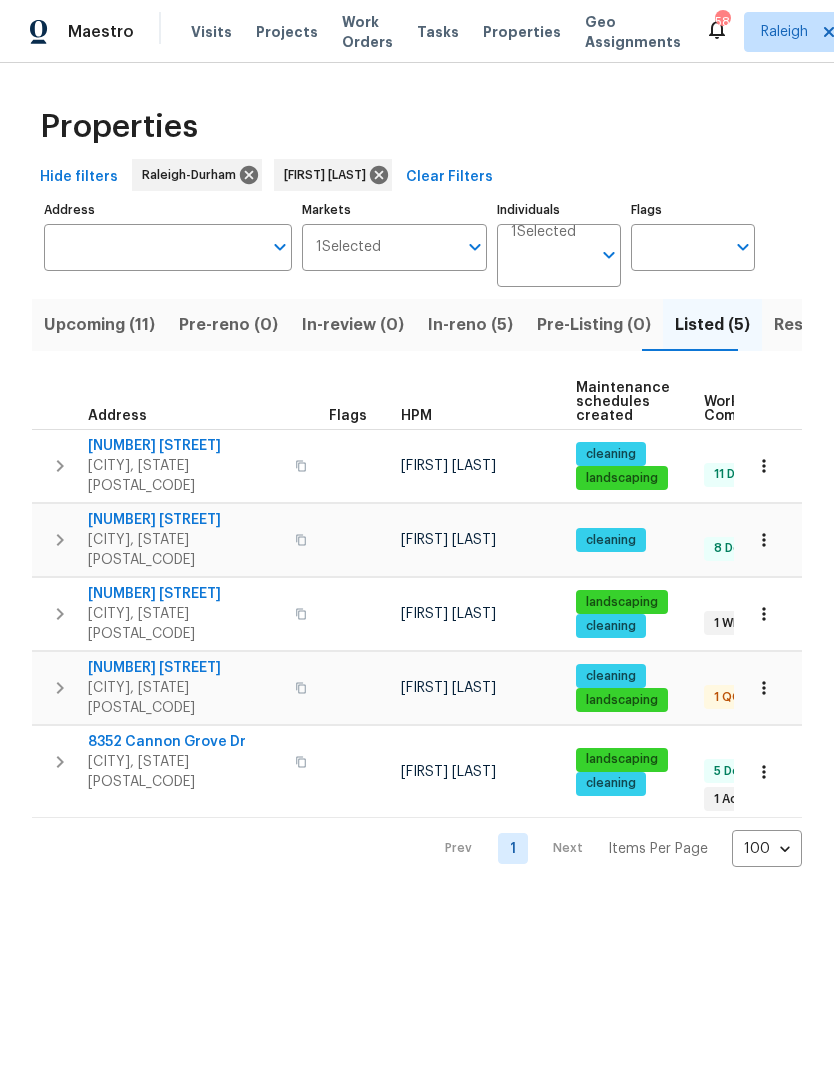 click on "[NUMBER] [STREET]" at bounding box center [185, 594] 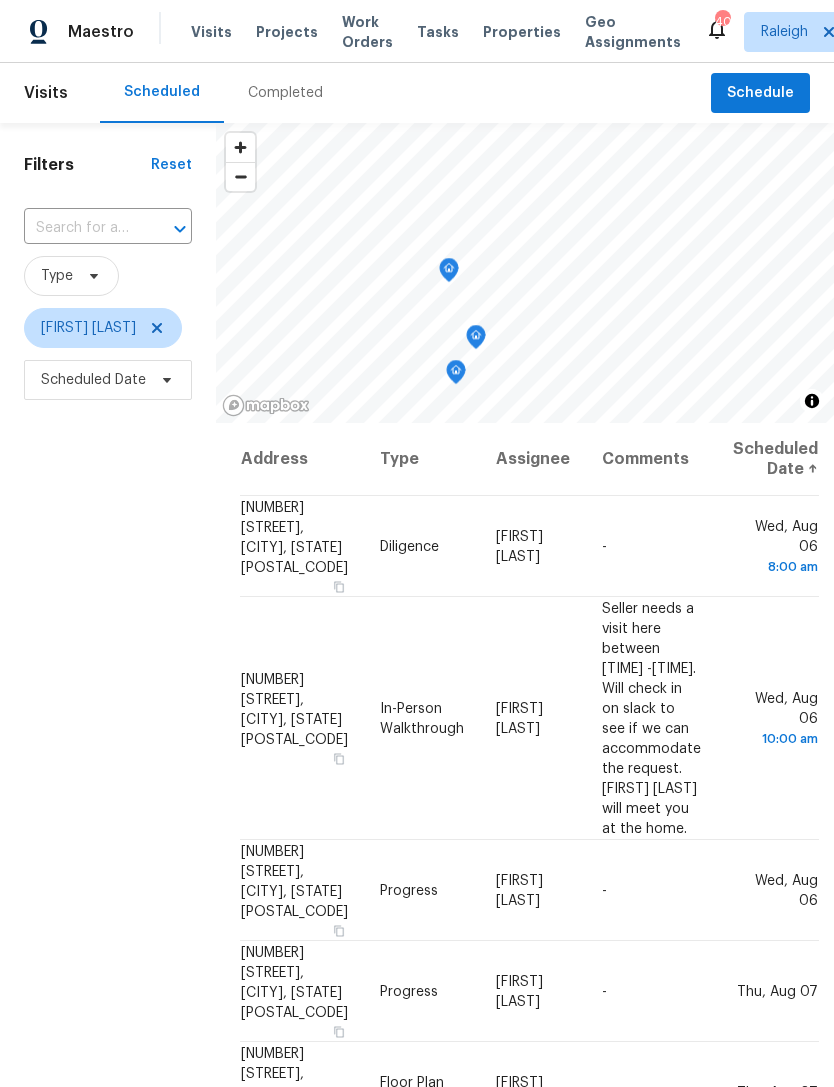 scroll, scrollTop: 7, scrollLeft: 0, axis: vertical 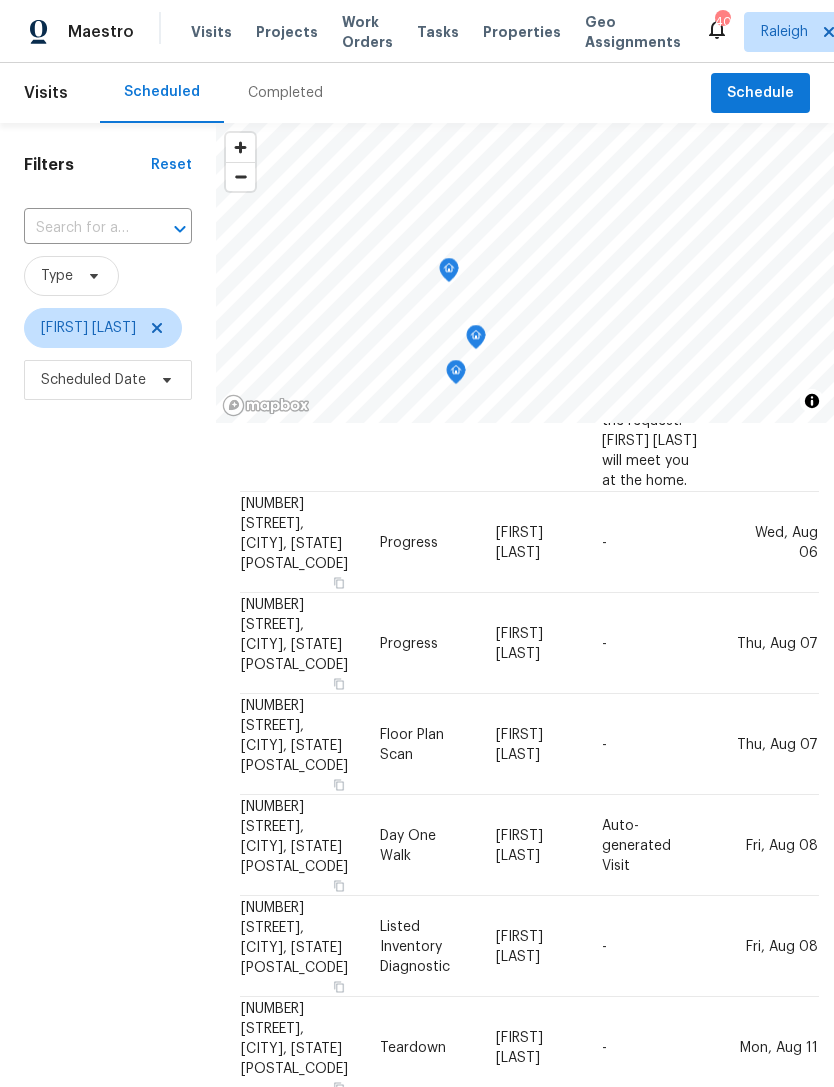 click 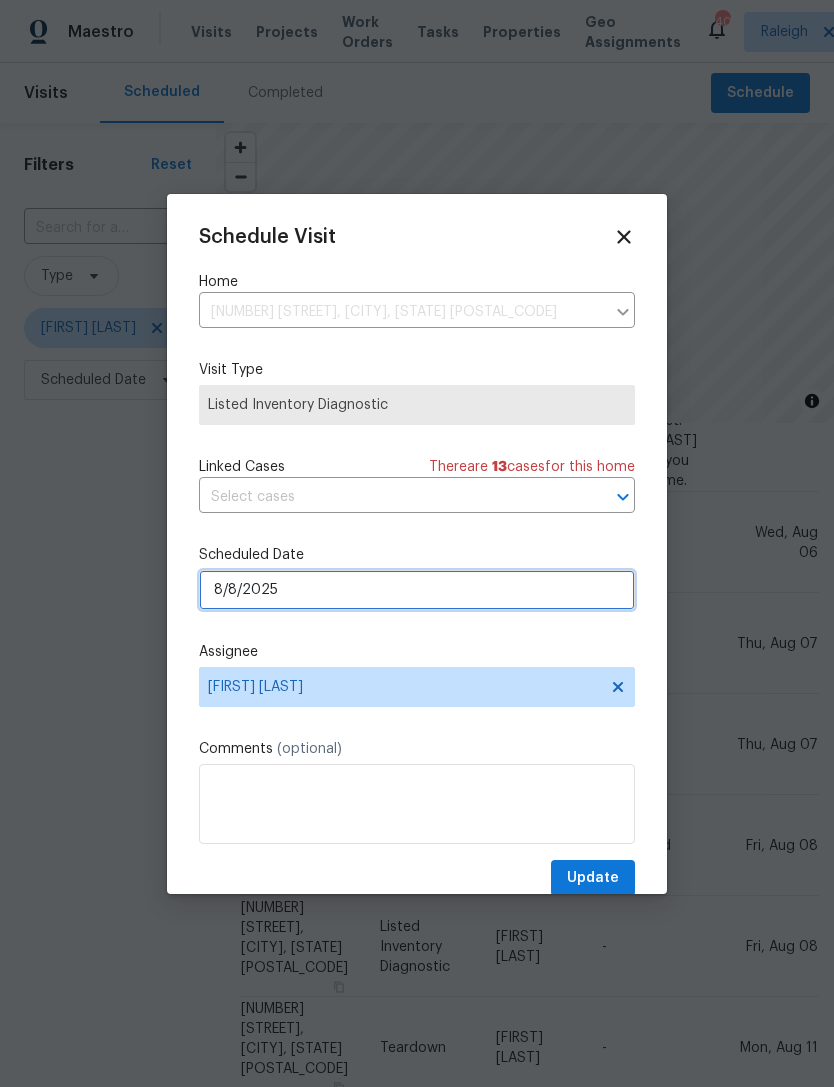 click on "8/8/2025" at bounding box center [417, 590] 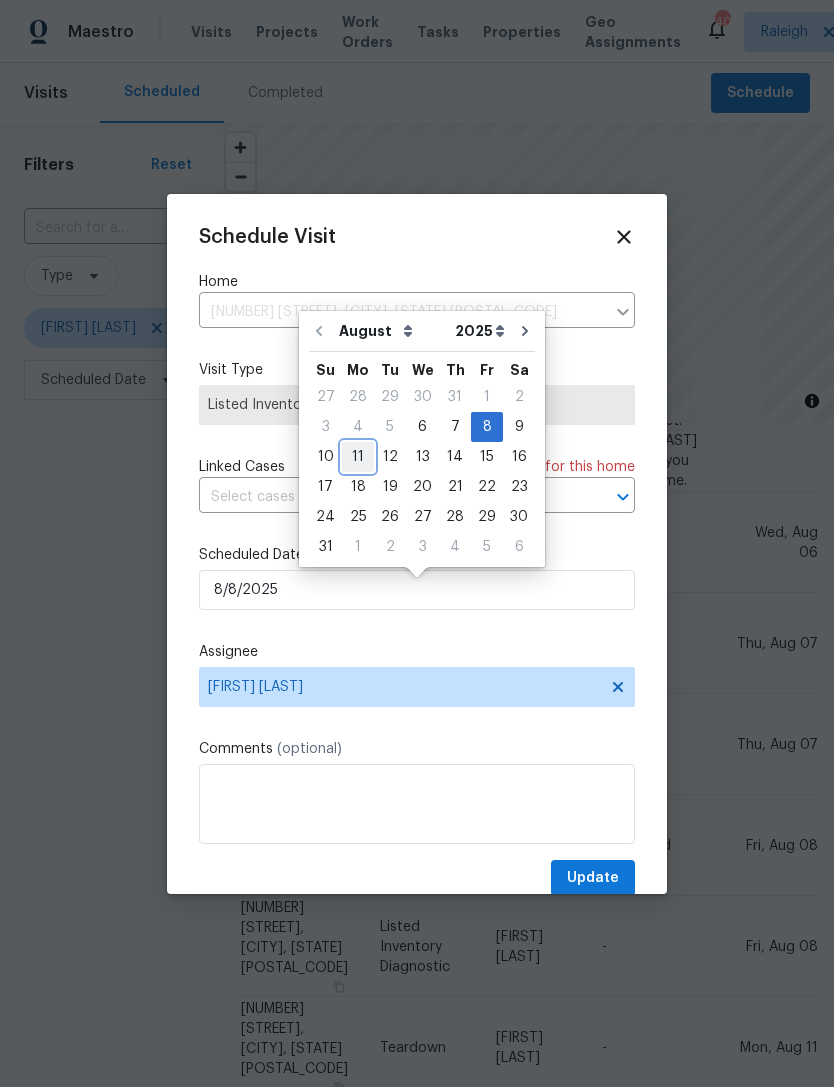 click on "11" at bounding box center (358, 457) 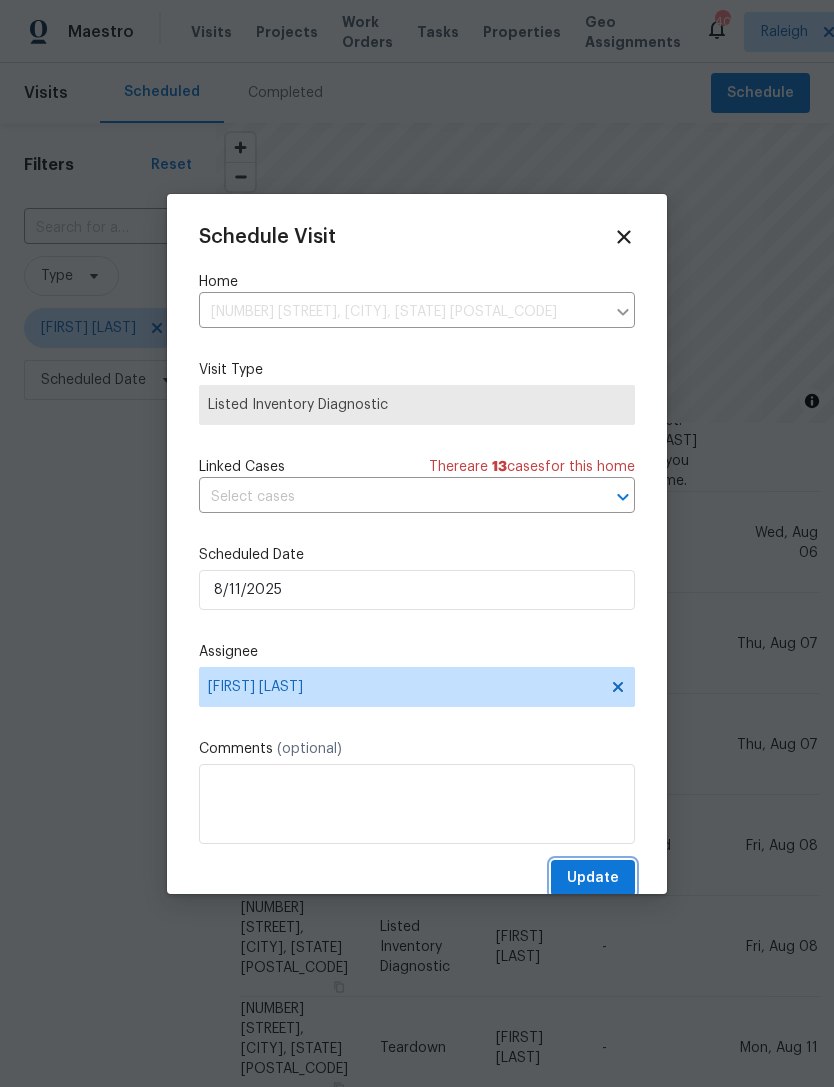 click on "Update" at bounding box center [593, 878] 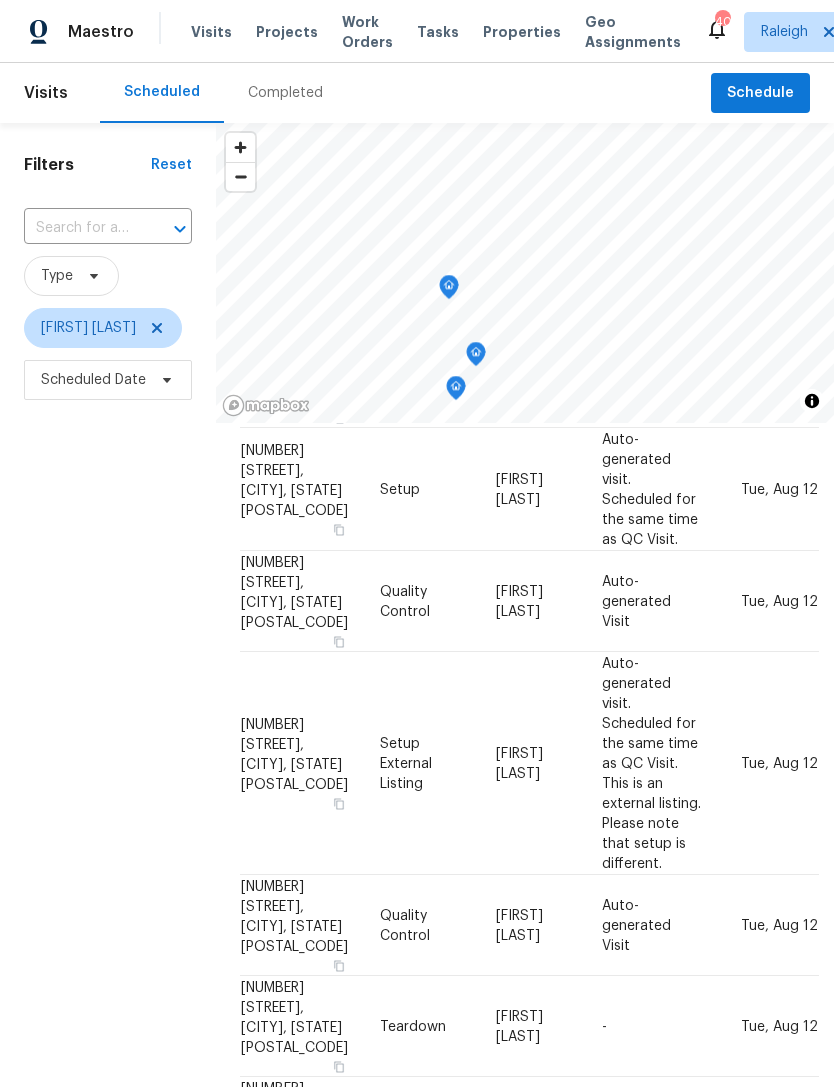 scroll, scrollTop: 819, scrollLeft: 0, axis: vertical 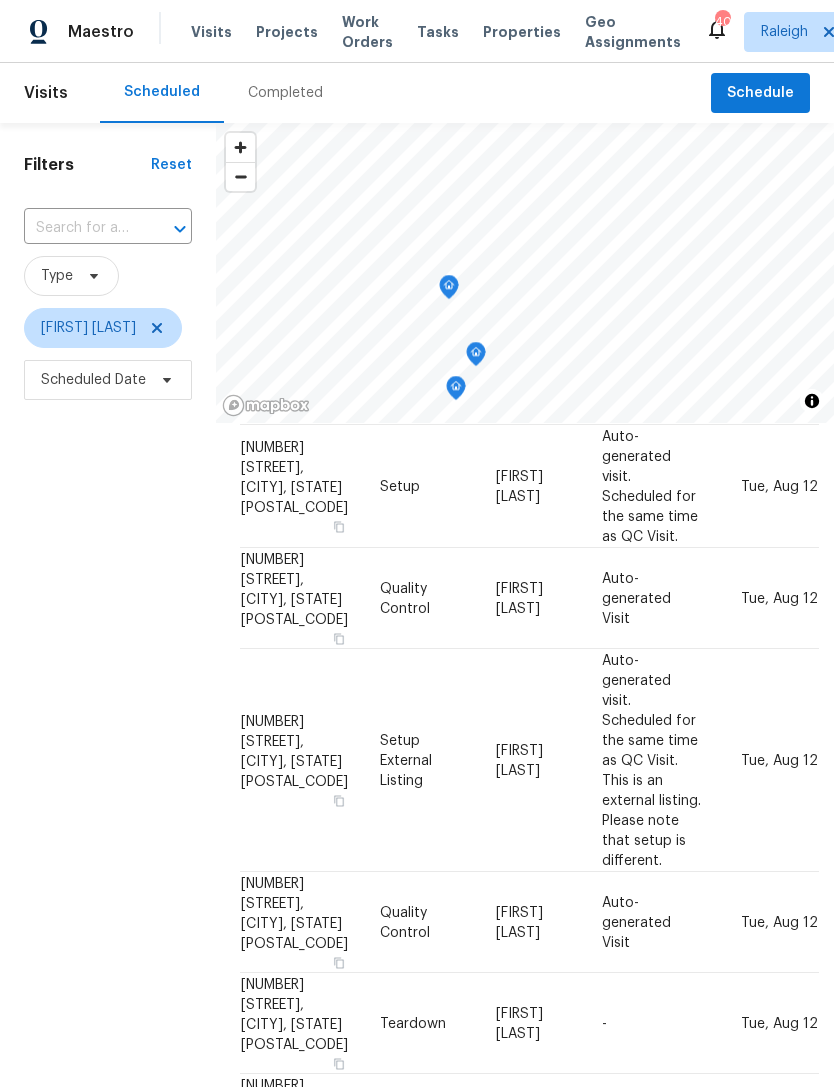 click at bounding box center [0, 0] 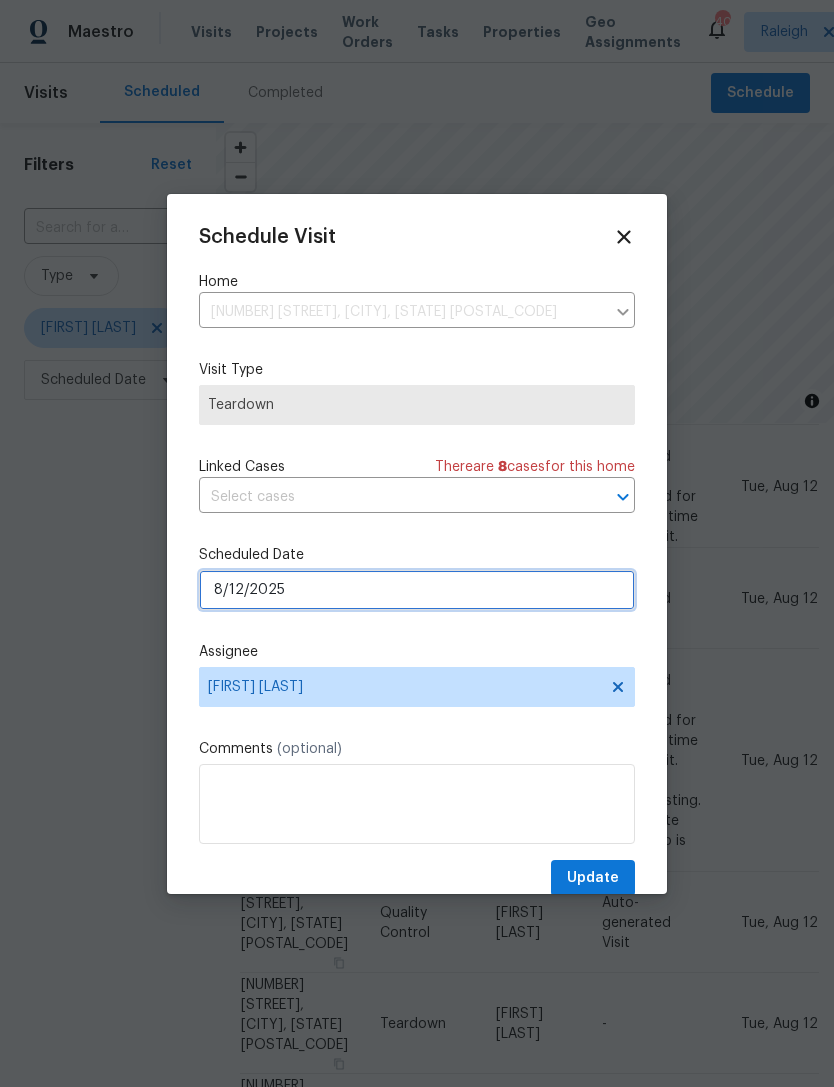 click on "8/12/2025" at bounding box center [417, 590] 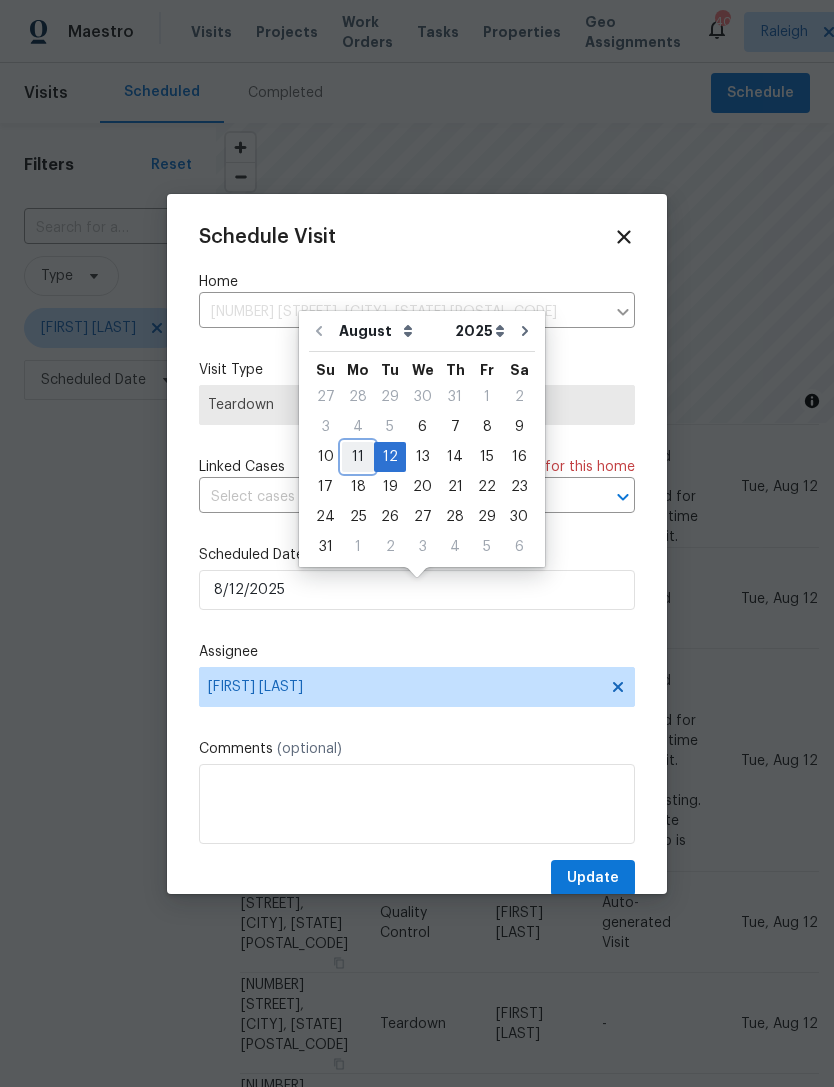 click on "11" at bounding box center (358, 457) 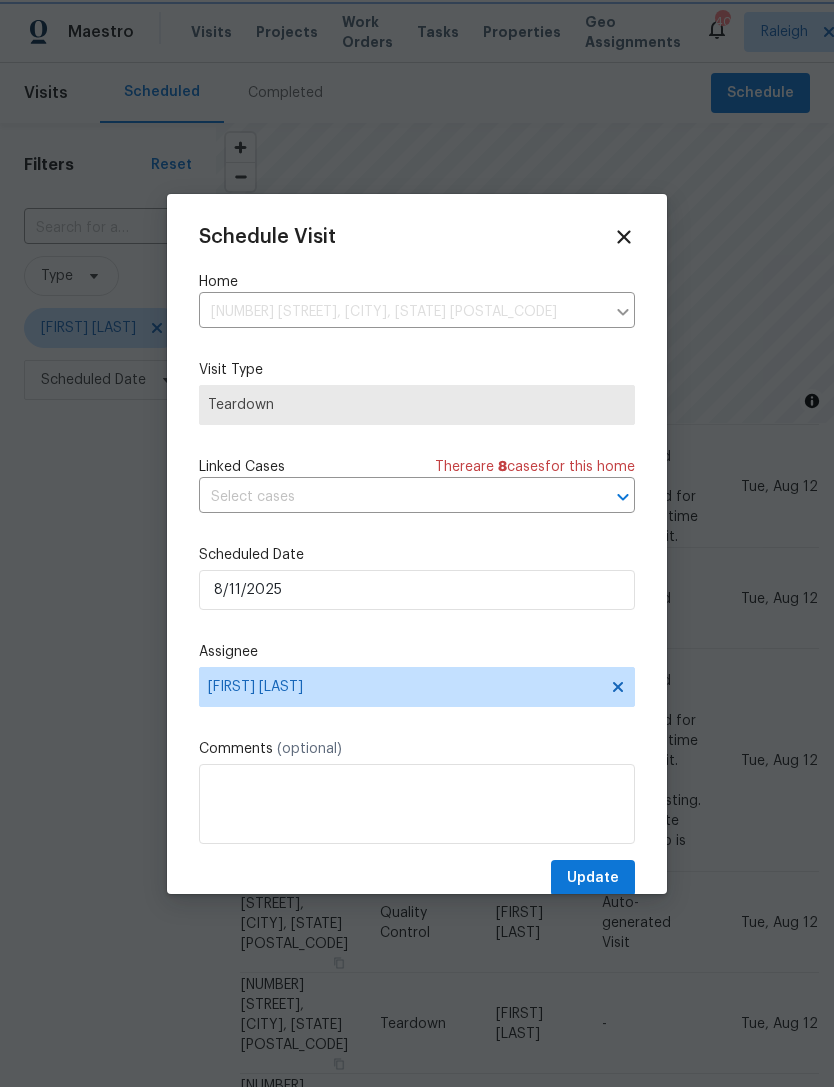 type on "8/11/2025" 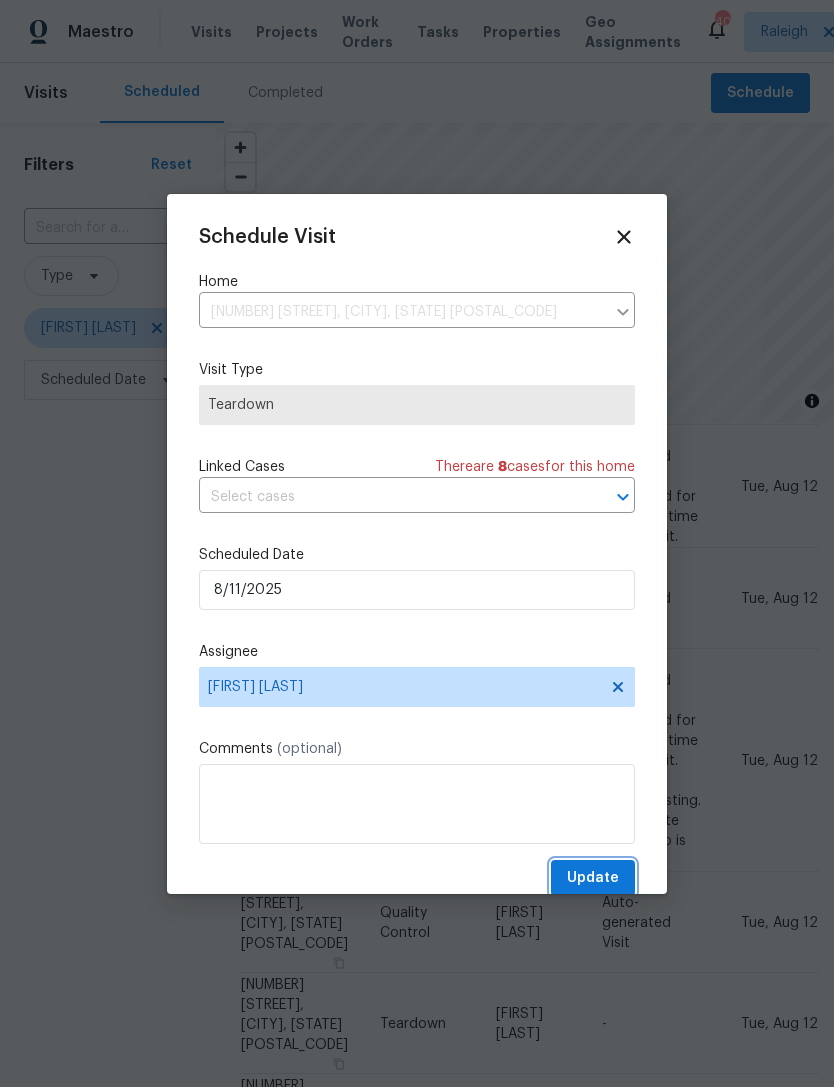 click on "Update" at bounding box center (593, 878) 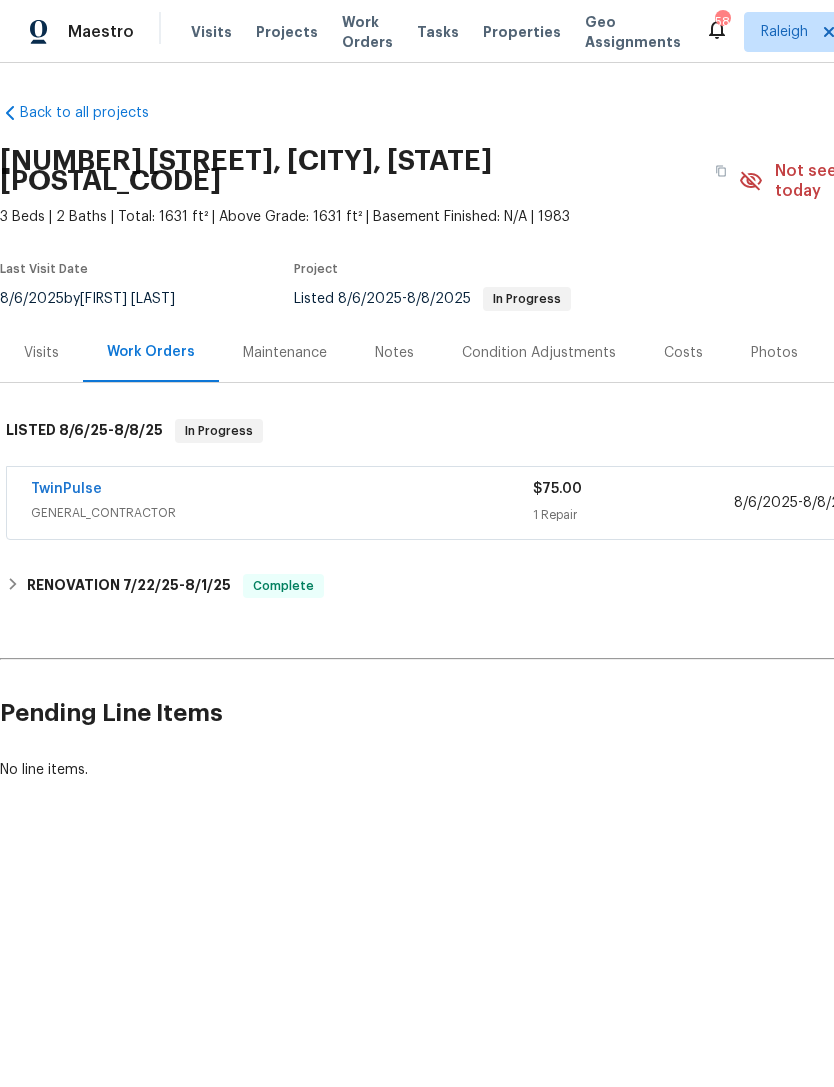scroll, scrollTop: 0, scrollLeft: 0, axis: both 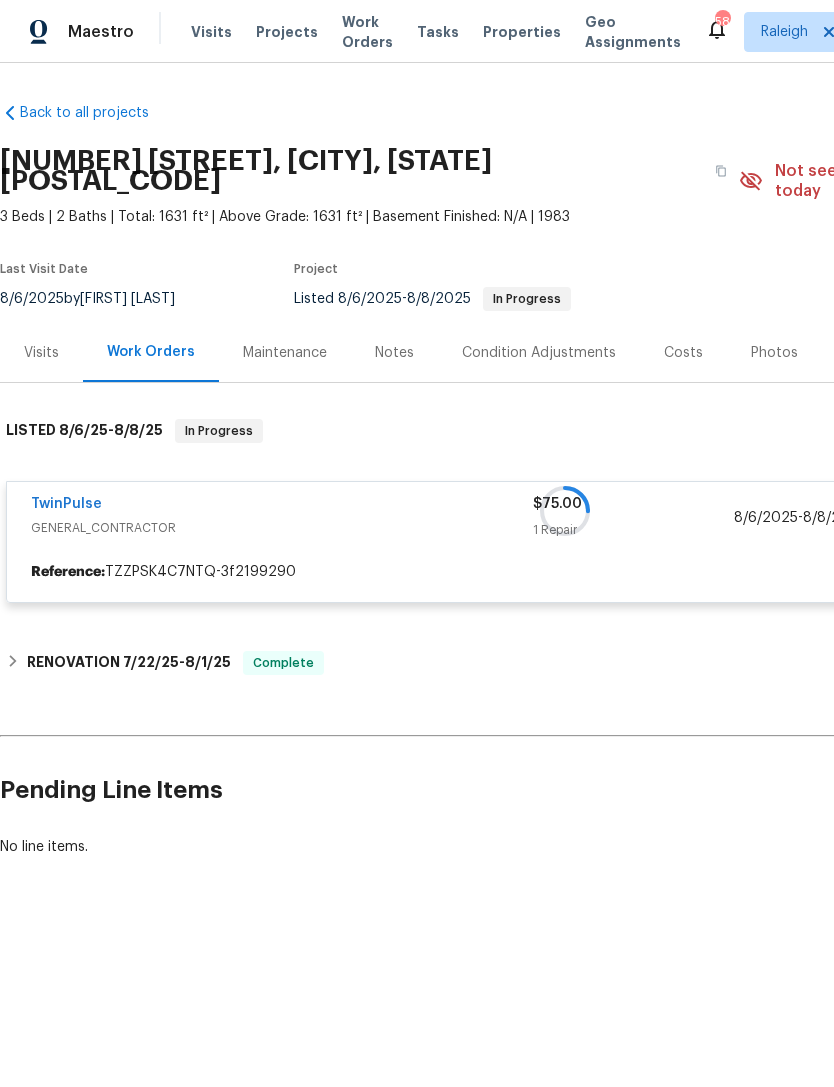 click at bounding box center [565, 511] 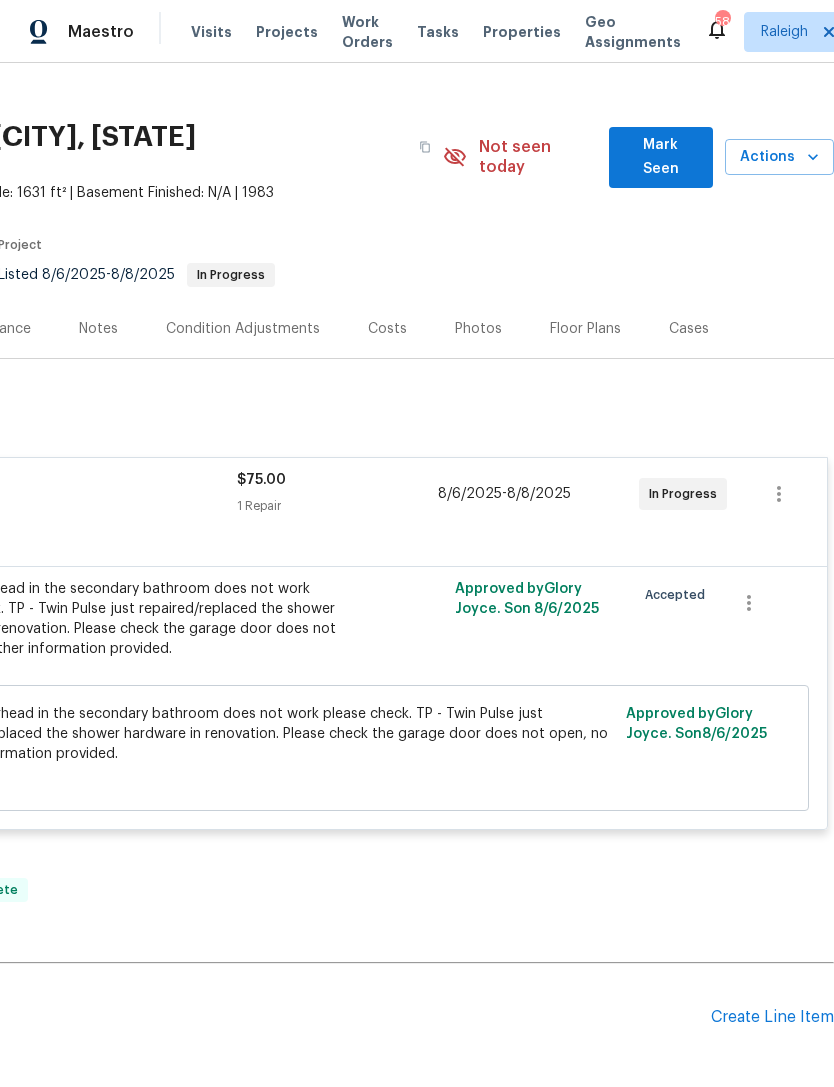 scroll, scrollTop: 24, scrollLeft: 296, axis: both 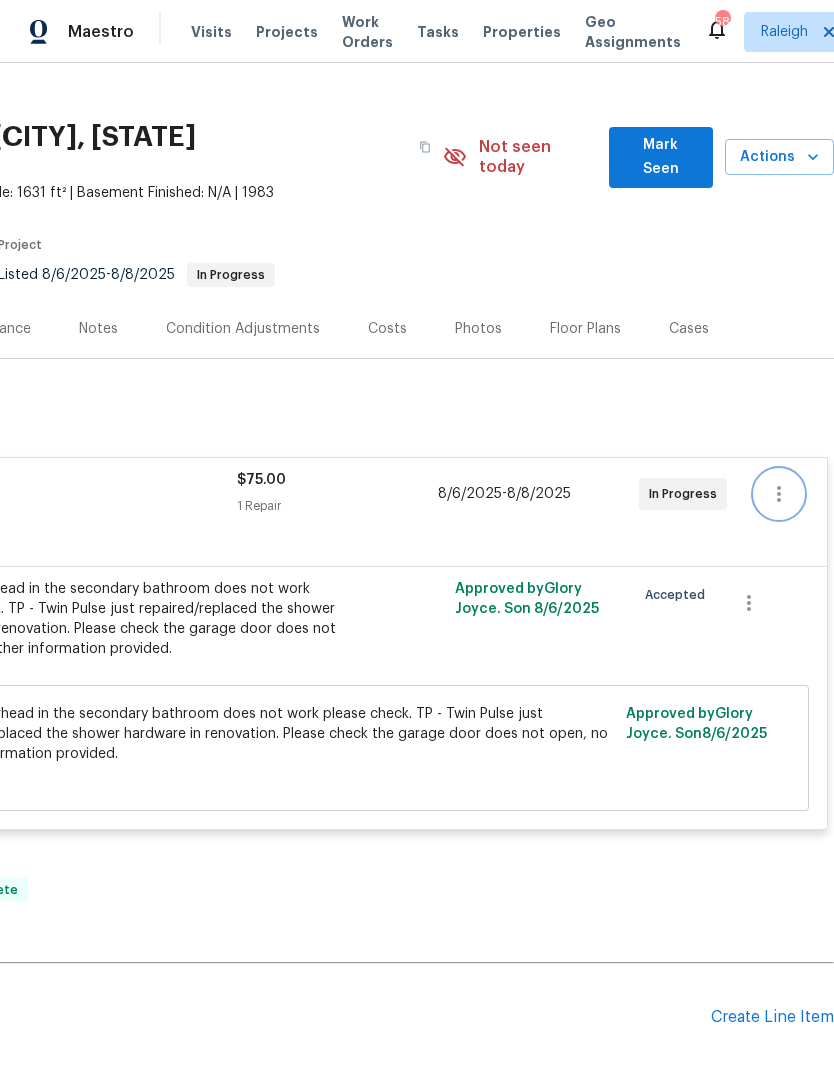 click 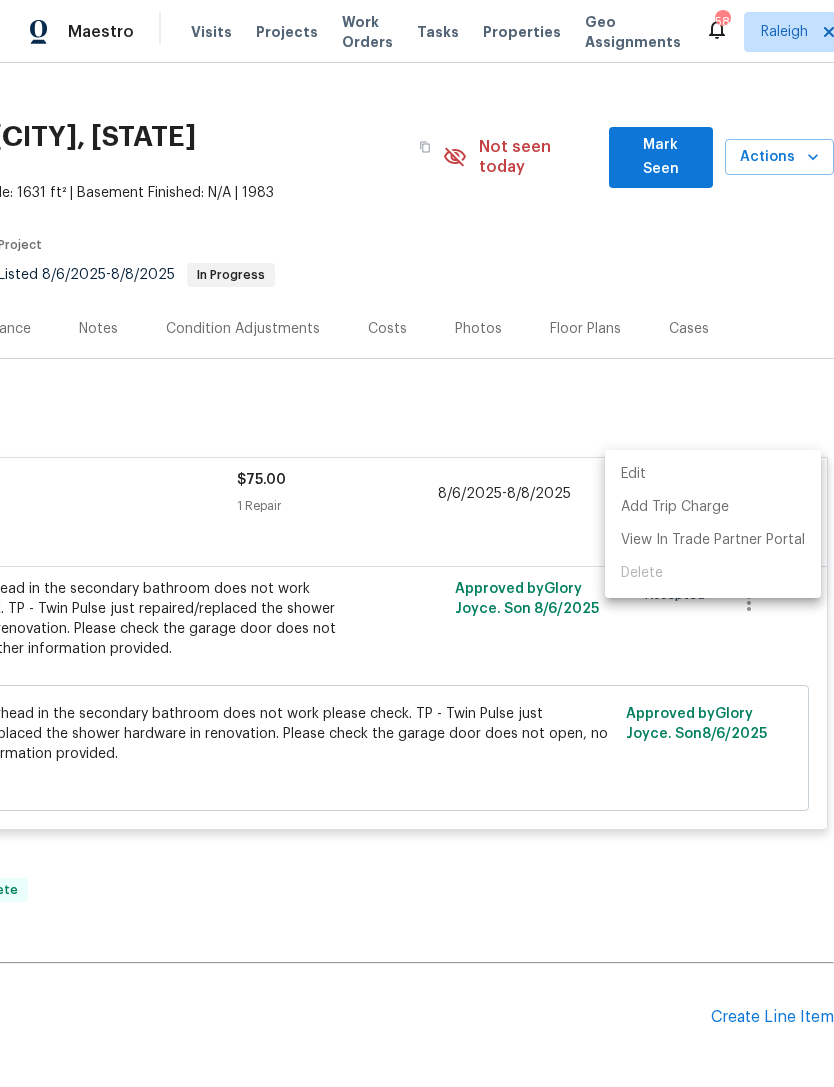 click at bounding box center [417, 543] 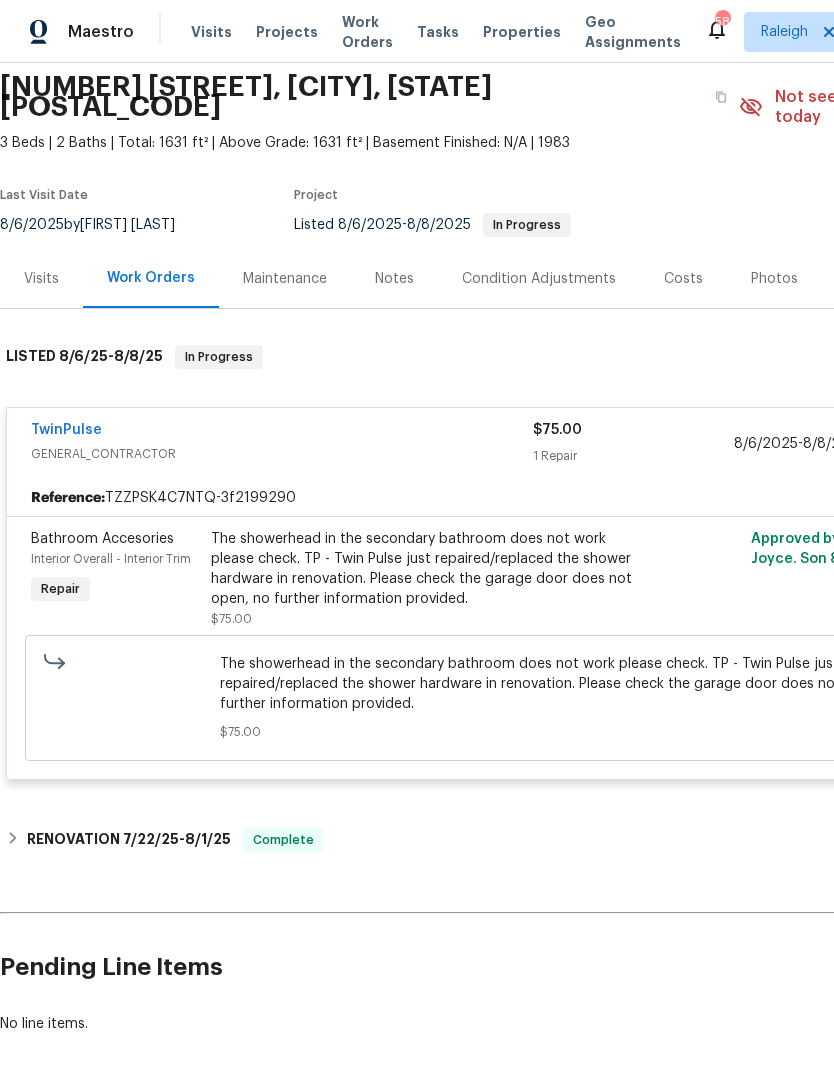 scroll, scrollTop: 73, scrollLeft: 0, axis: vertical 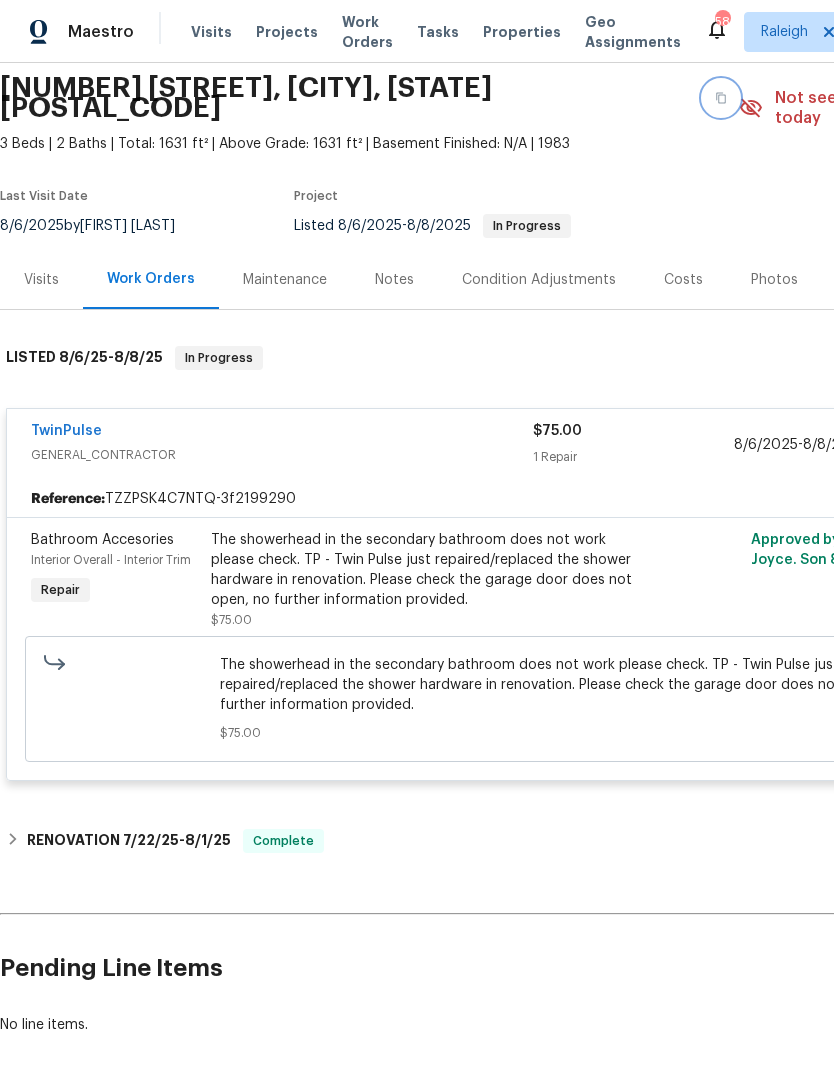 click 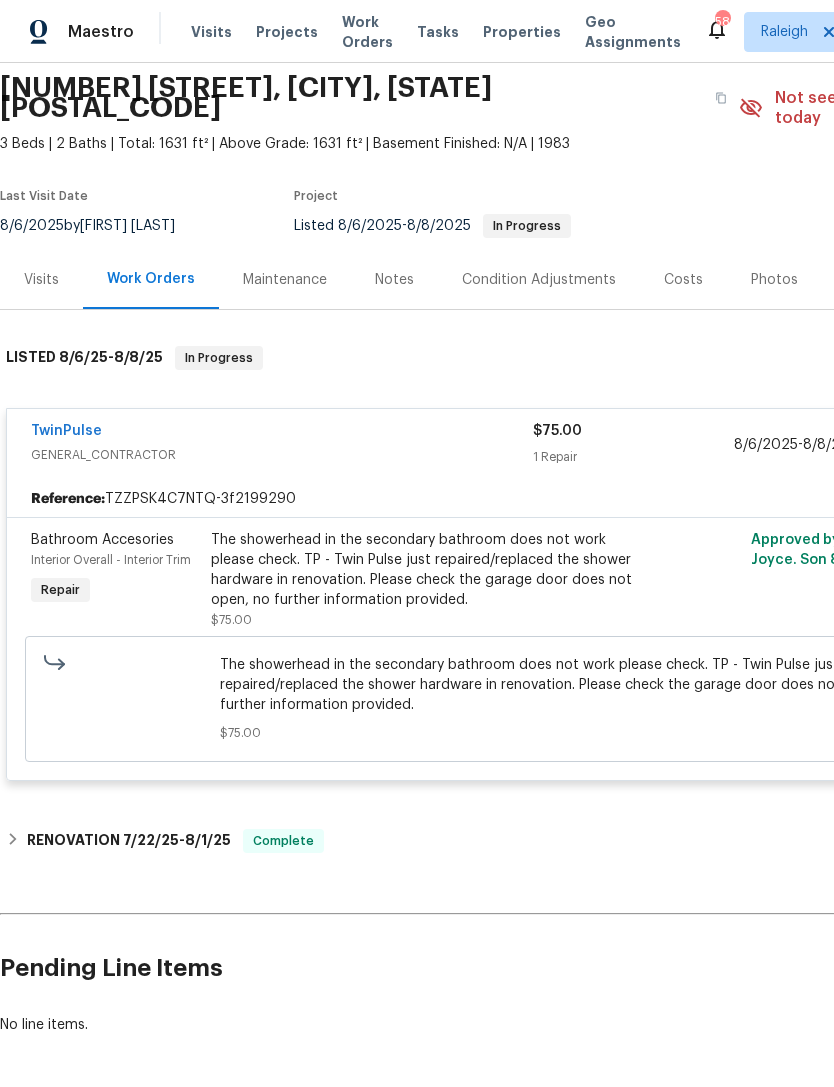click on "GENERAL_CONTRACTOR" at bounding box center (282, 455) 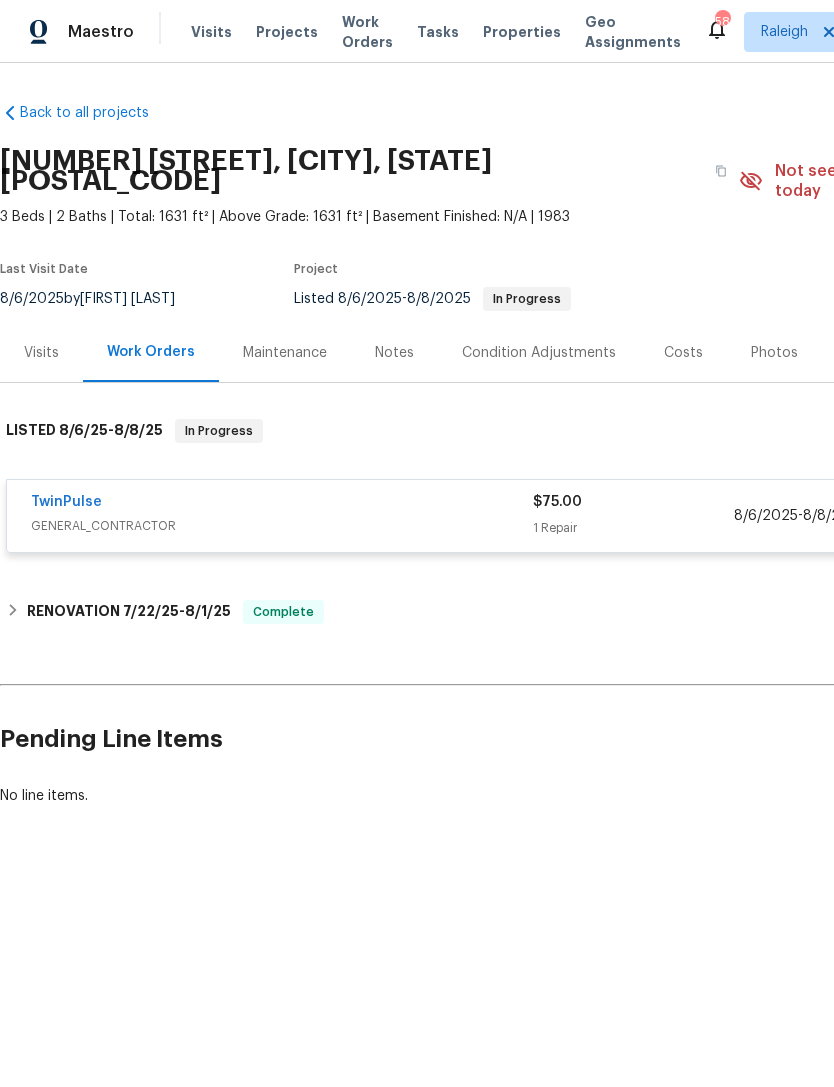 scroll, scrollTop: 0, scrollLeft: 0, axis: both 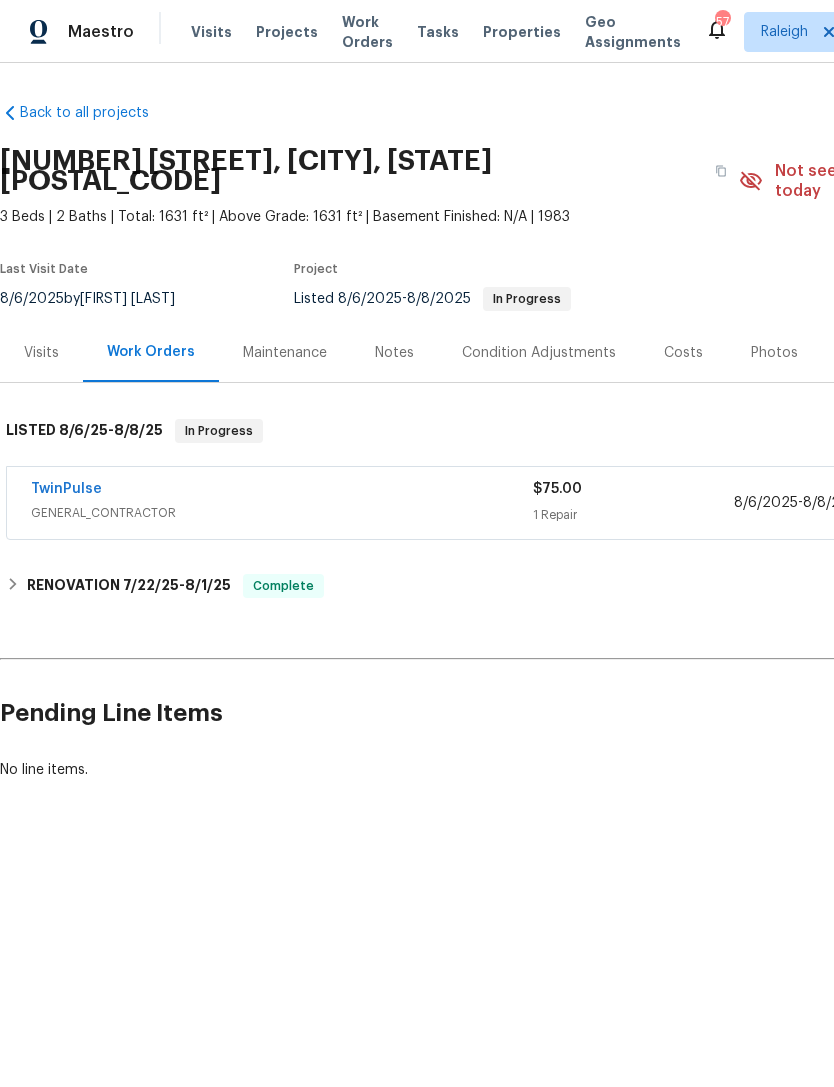 click on "TwinPulse" at bounding box center (282, 491) 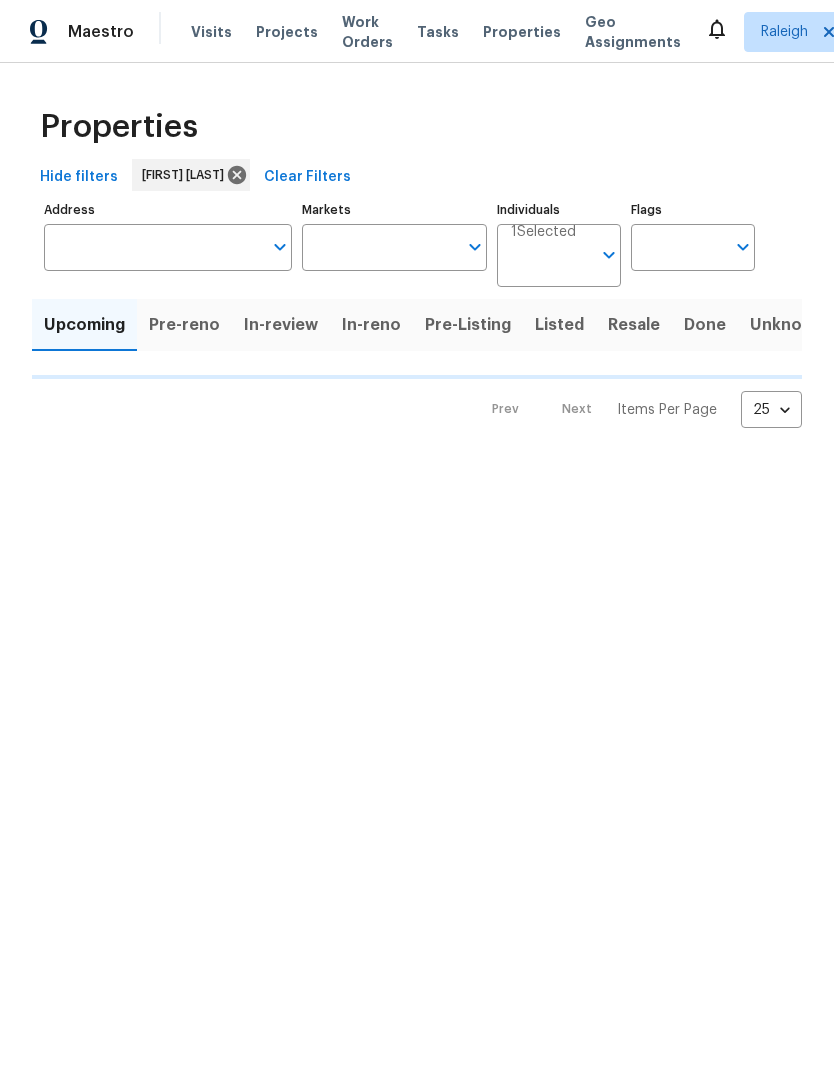 type on "100" 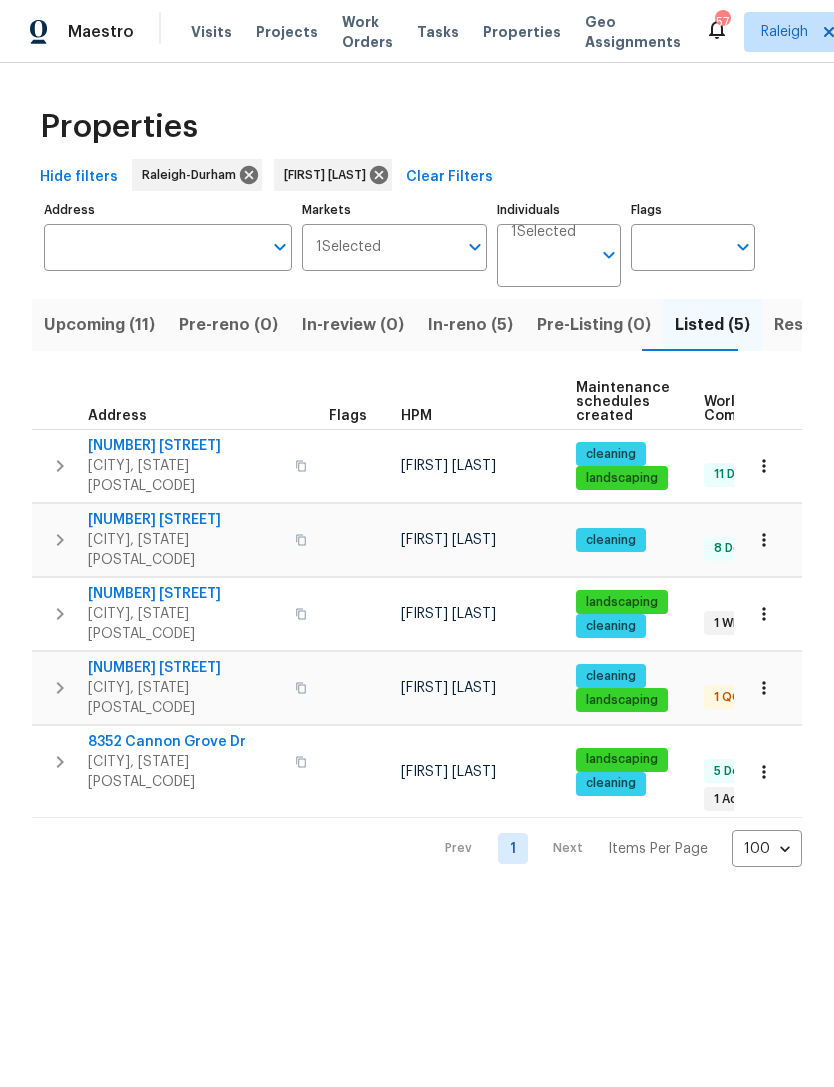 scroll, scrollTop: 16, scrollLeft: 0, axis: vertical 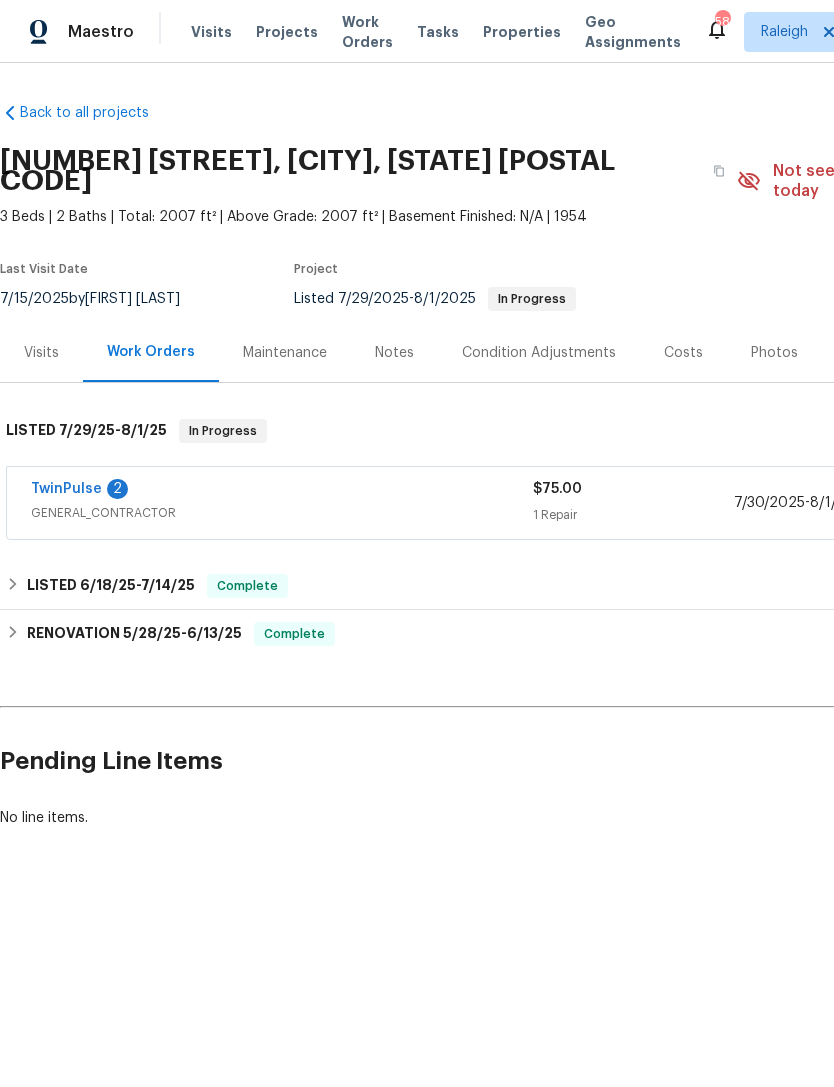 click on "TwinPulse" at bounding box center [66, 489] 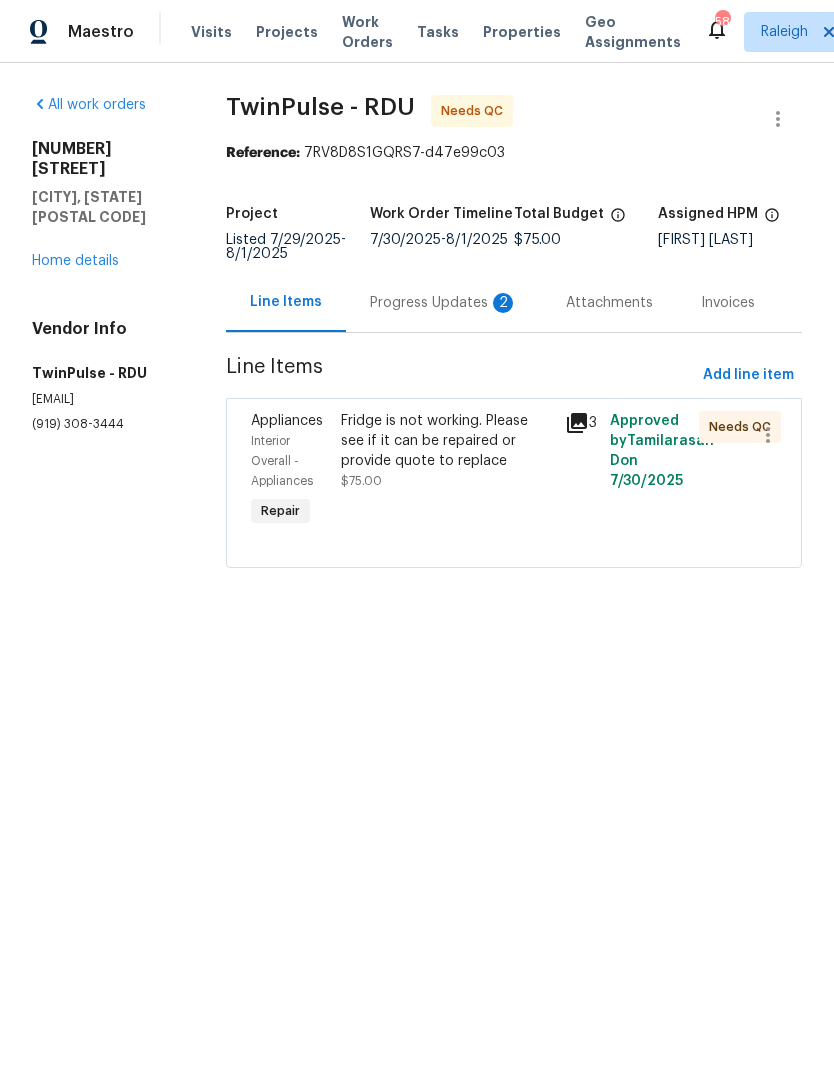 click on "Progress Updates 2" at bounding box center [444, 303] 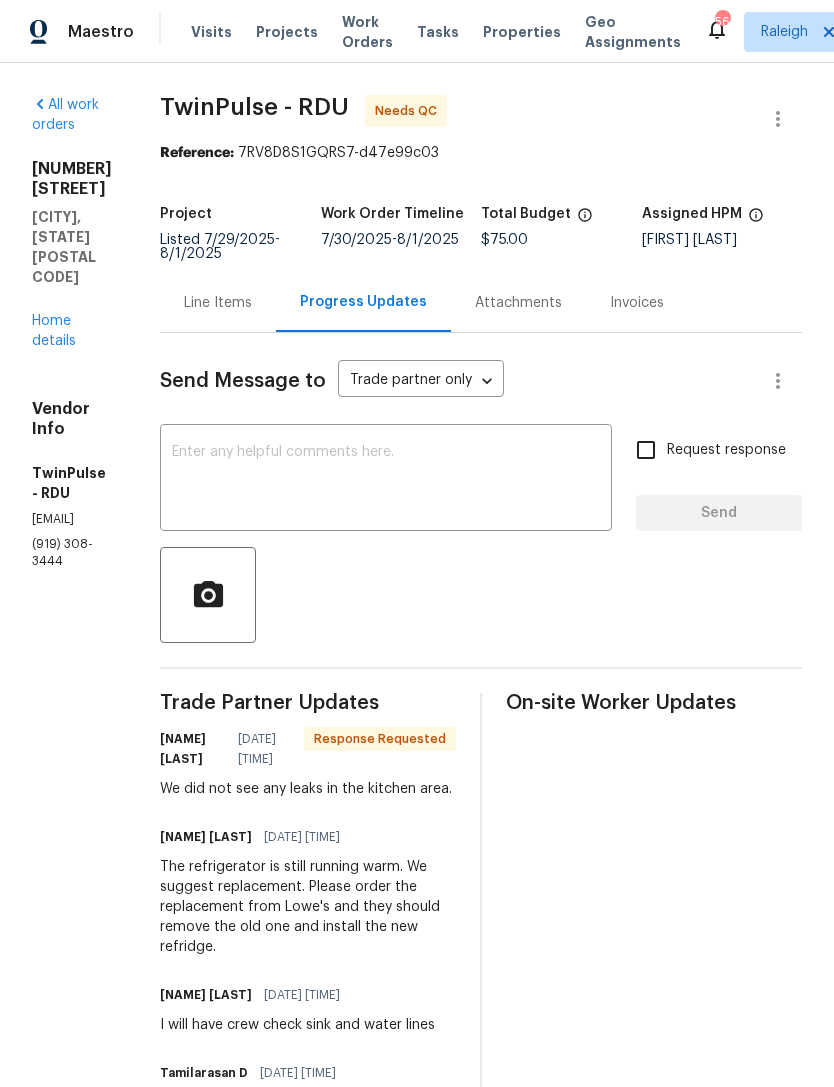 scroll, scrollTop: 0, scrollLeft: 0, axis: both 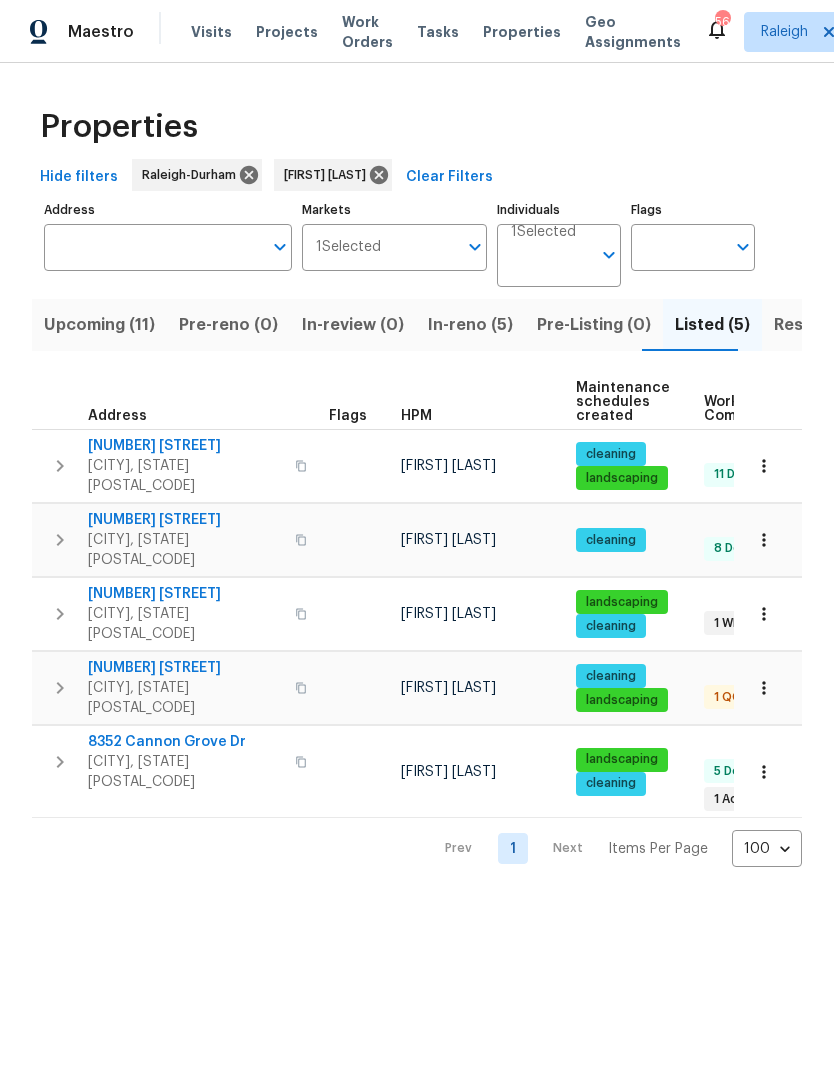 click on "Upcoming (11)" at bounding box center [99, 325] 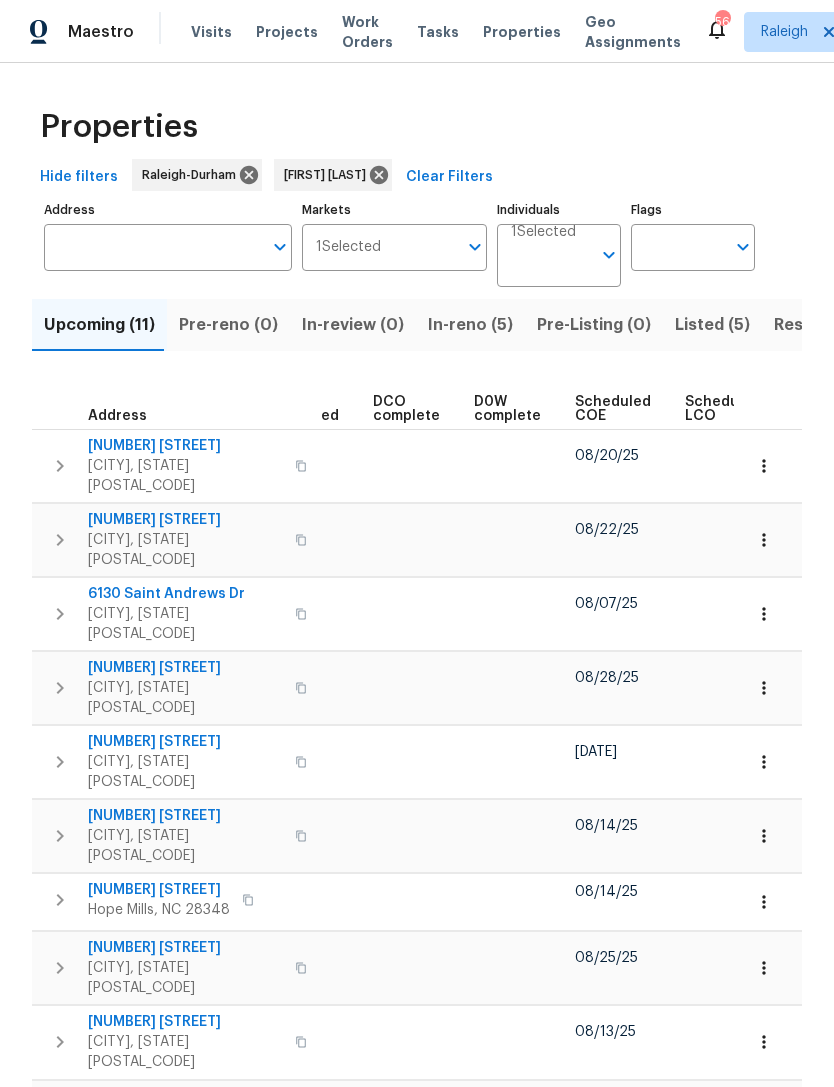 scroll, scrollTop: 0, scrollLeft: 400, axis: horizontal 